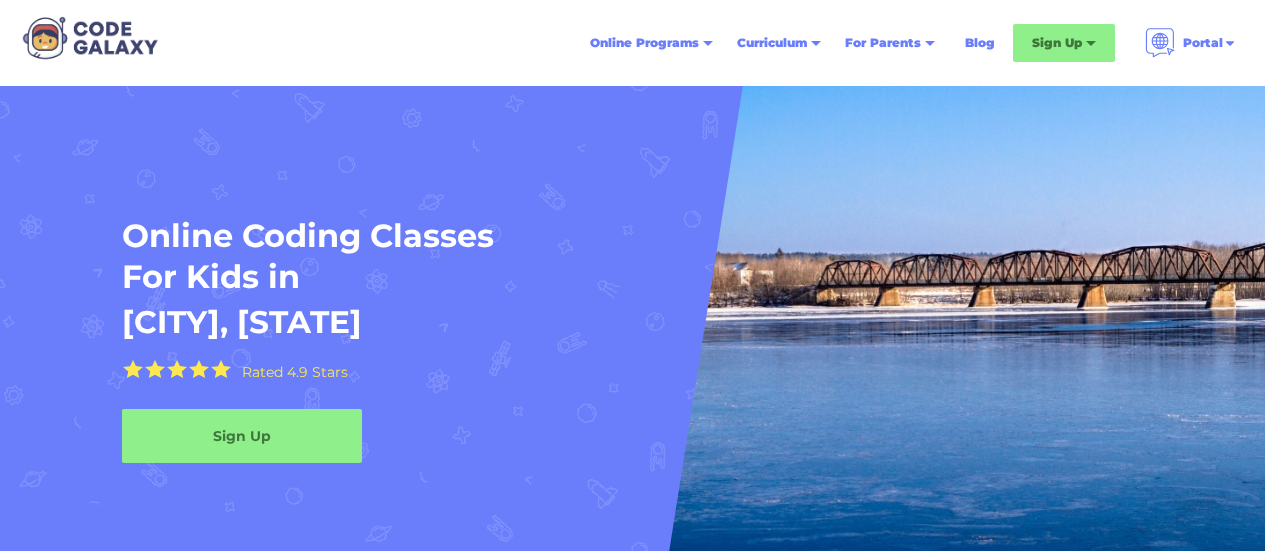 scroll, scrollTop: 0, scrollLeft: 0, axis: both 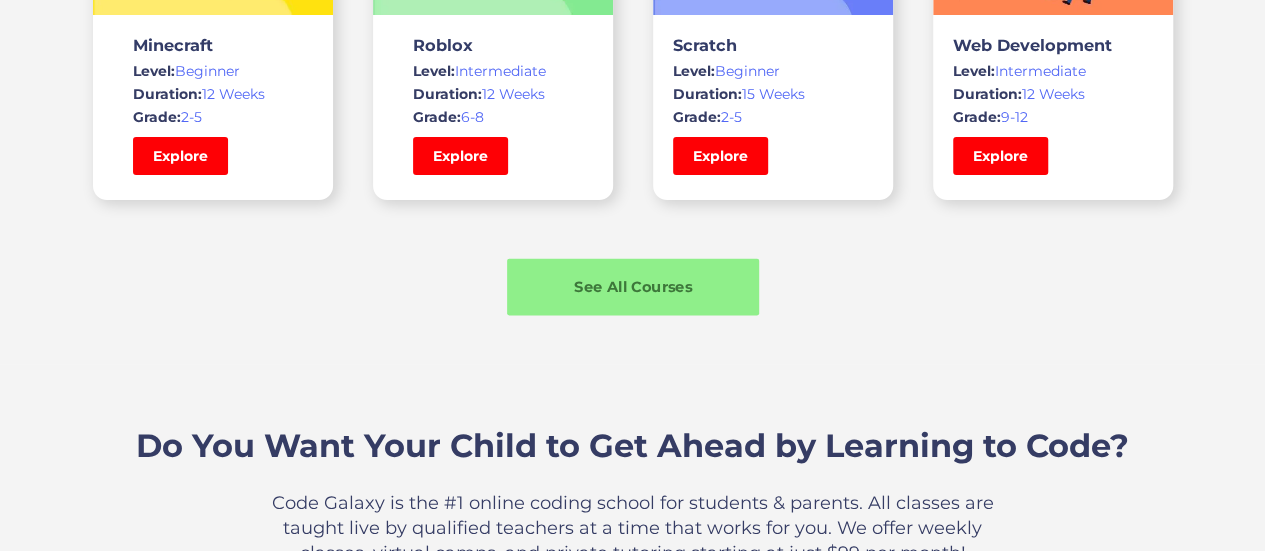 click on "See All Courses" at bounding box center [633, 287] 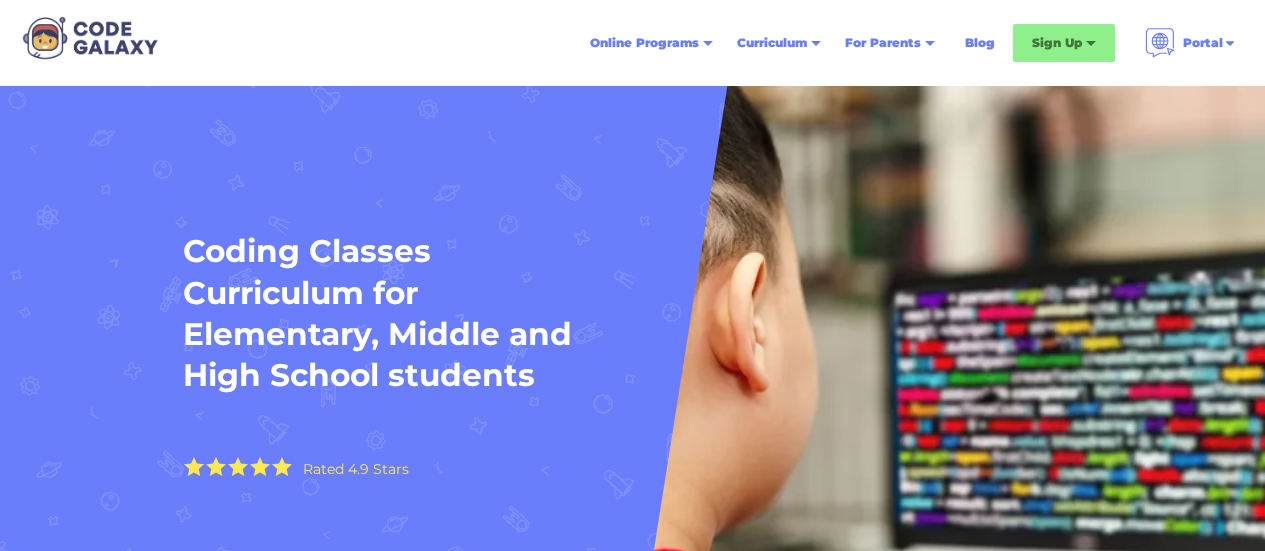 scroll, scrollTop: 174, scrollLeft: 0, axis: vertical 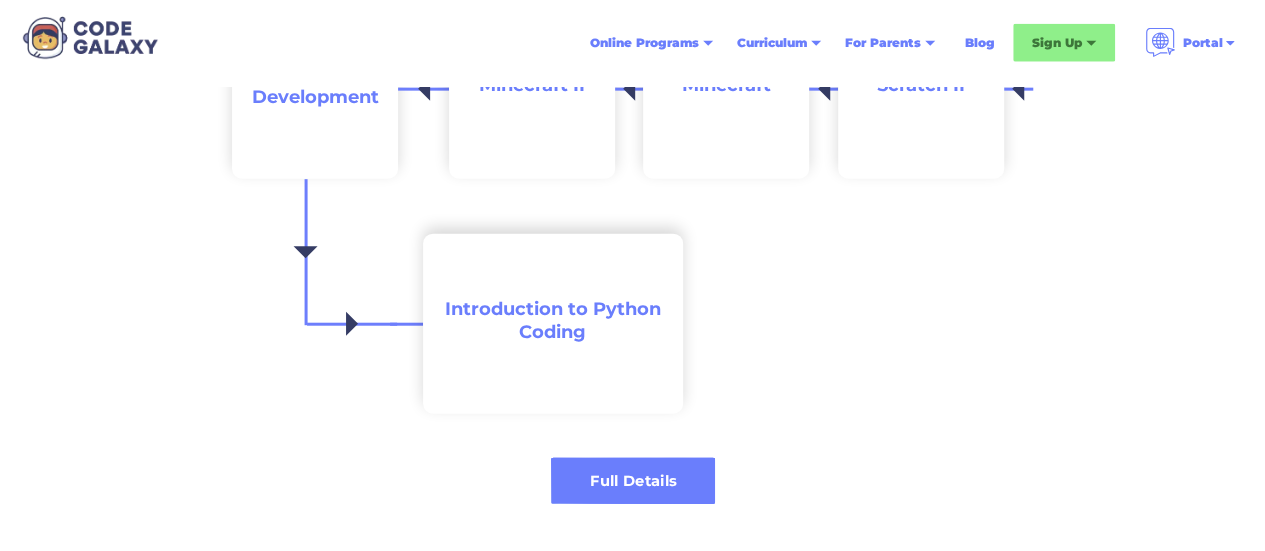 click on "Full Details" at bounding box center (633, 481) 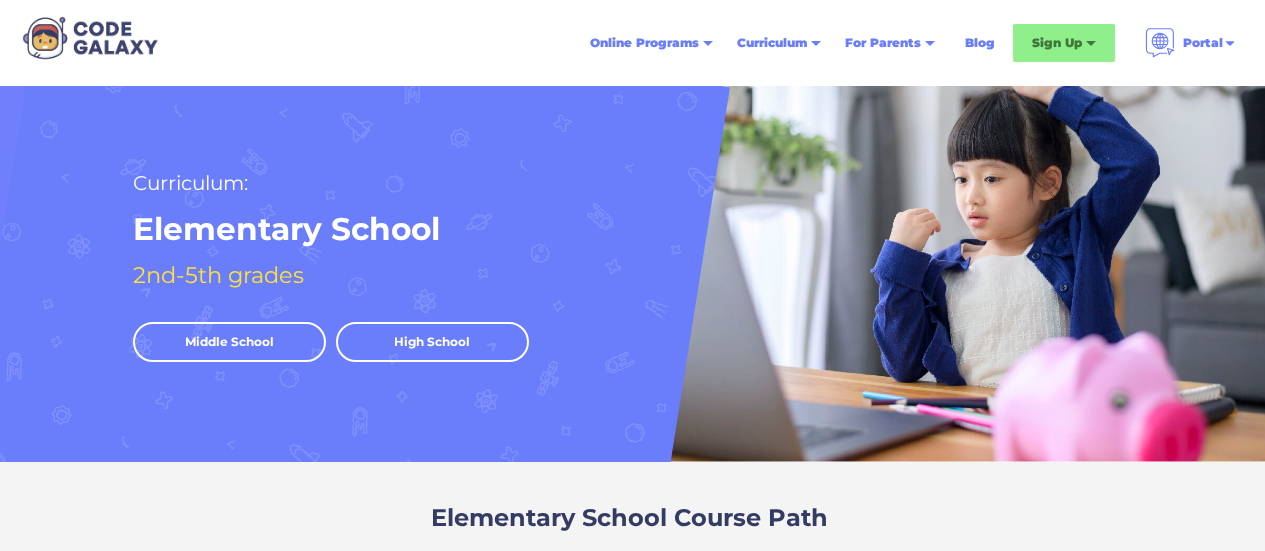 scroll, scrollTop: 0, scrollLeft: 0, axis: both 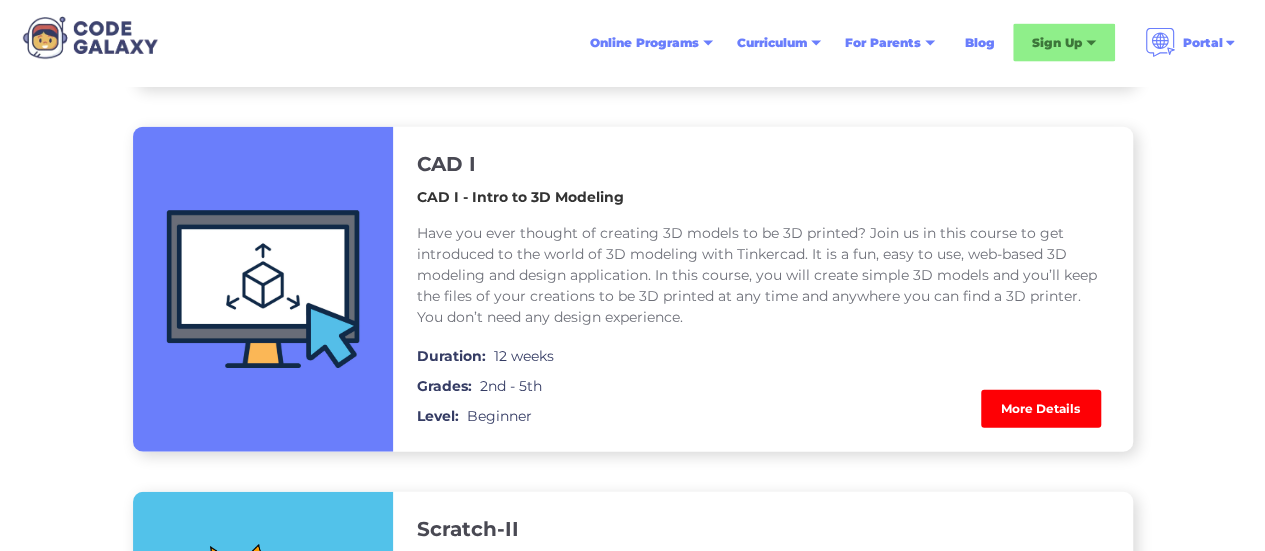 click on "More Details" at bounding box center [1041, 409] 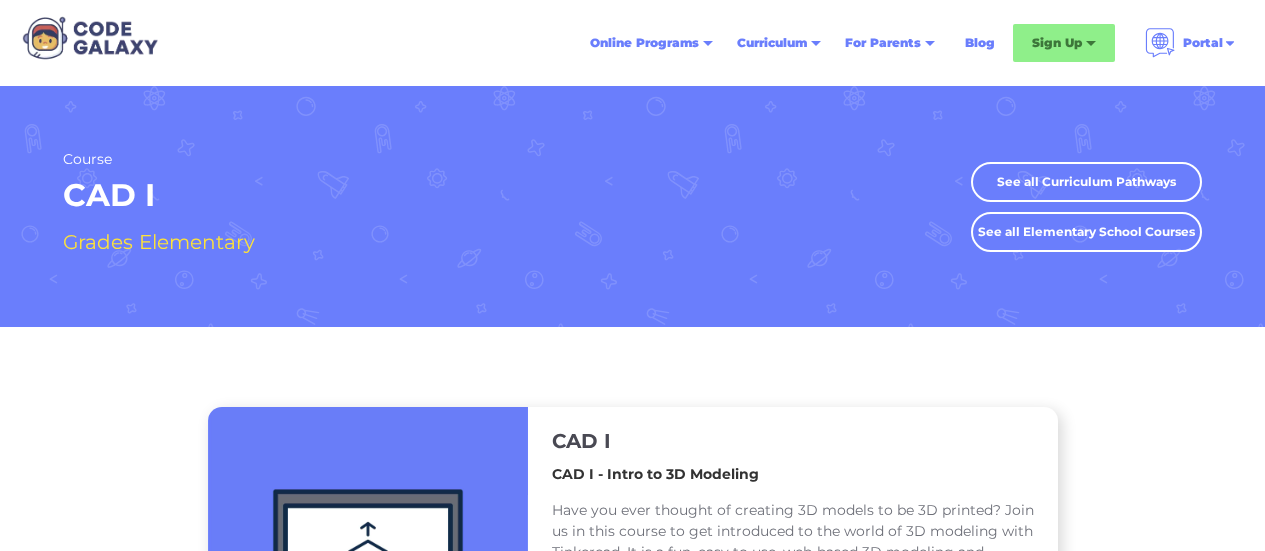 scroll, scrollTop: 0, scrollLeft: 0, axis: both 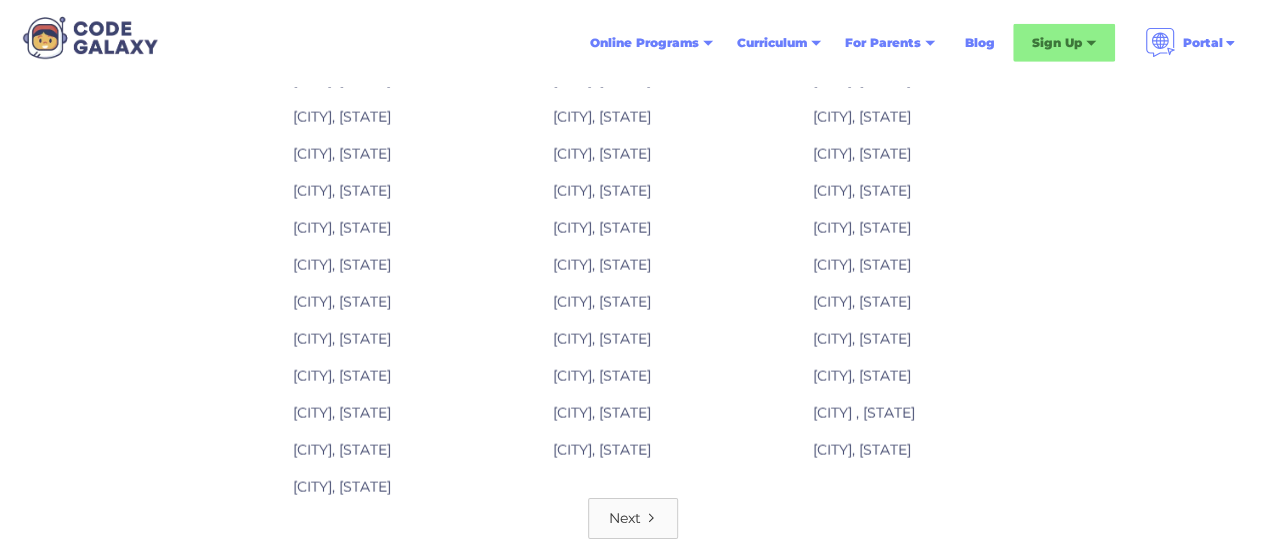 click on "Next" at bounding box center (633, 518) 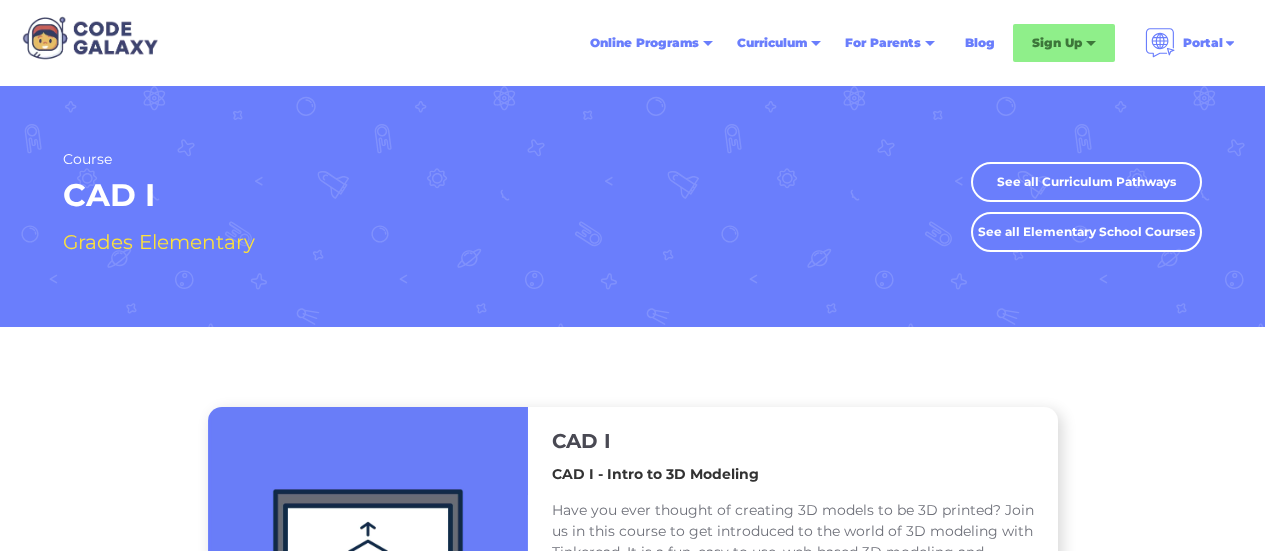 scroll, scrollTop: 0, scrollLeft: 0, axis: both 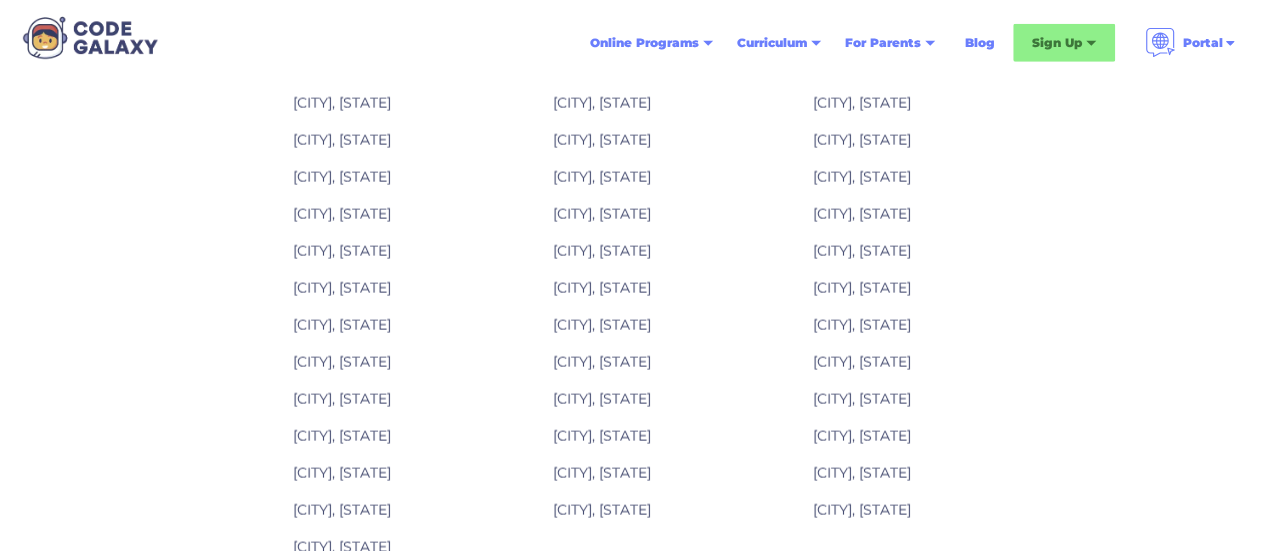 click on "Next" at bounding box center (696, 578) 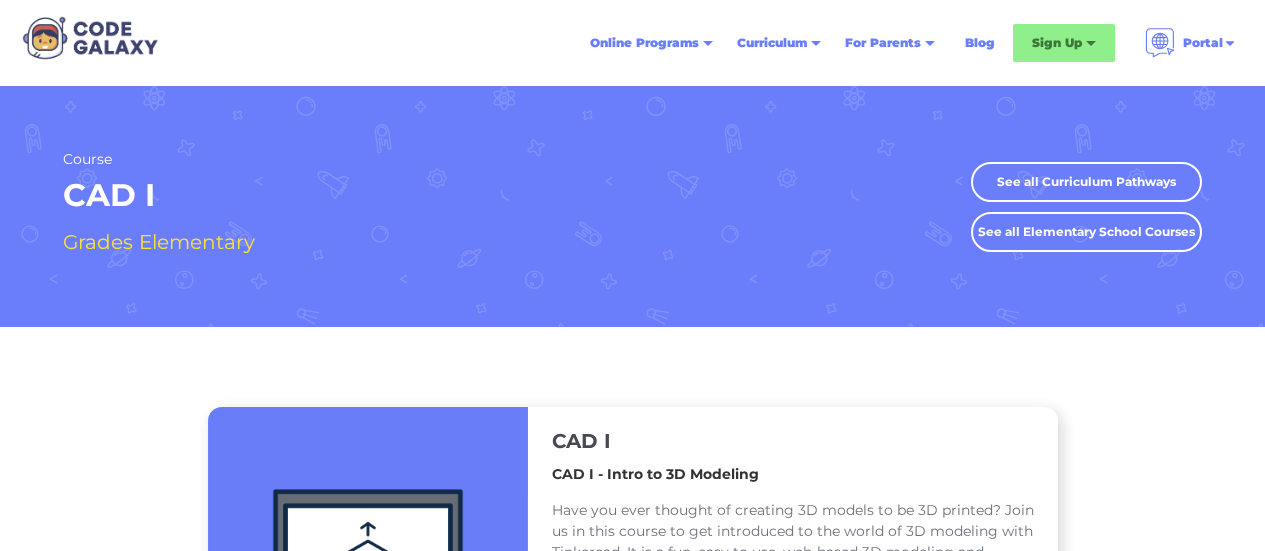scroll, scrollTop: 0, scrollLeft: 0, axis: both 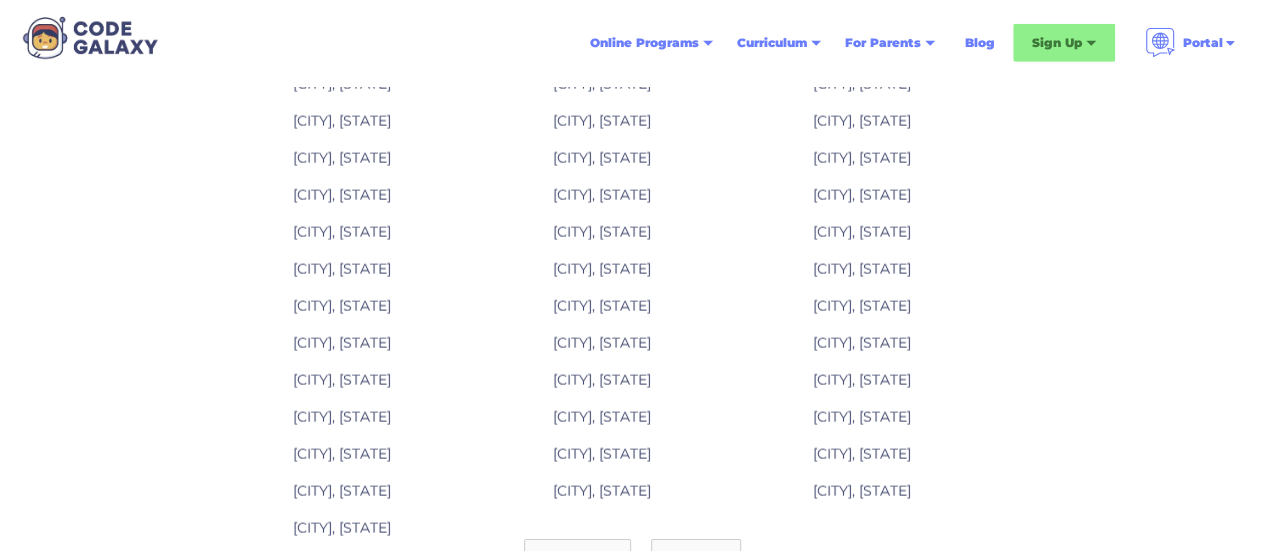 click 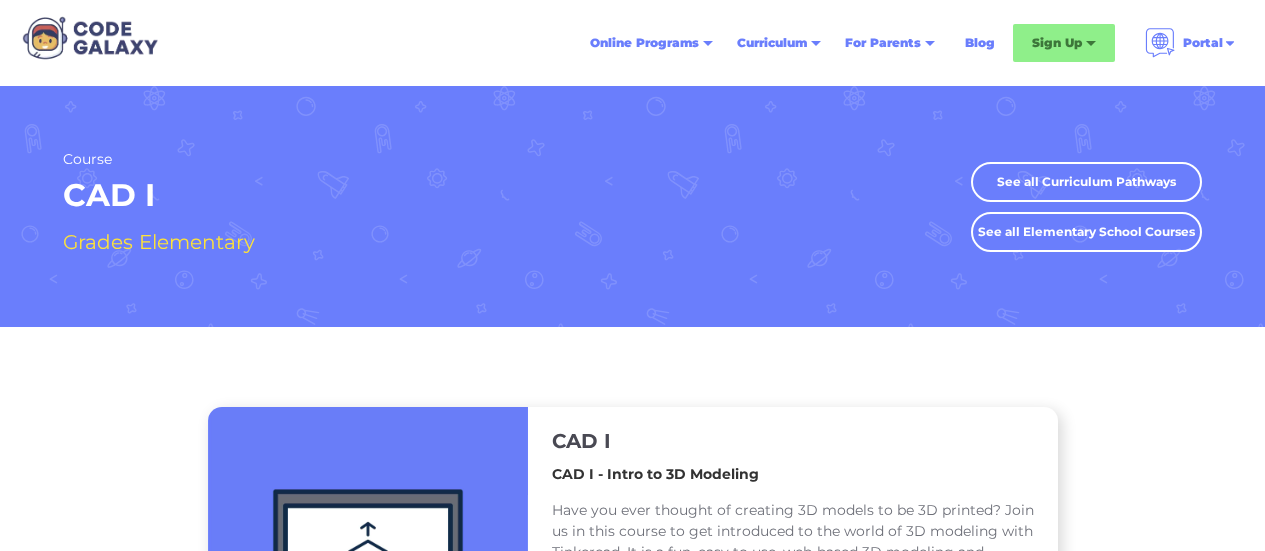 scroll, scrollTop: 0, scrollLeft: 0, axis: both 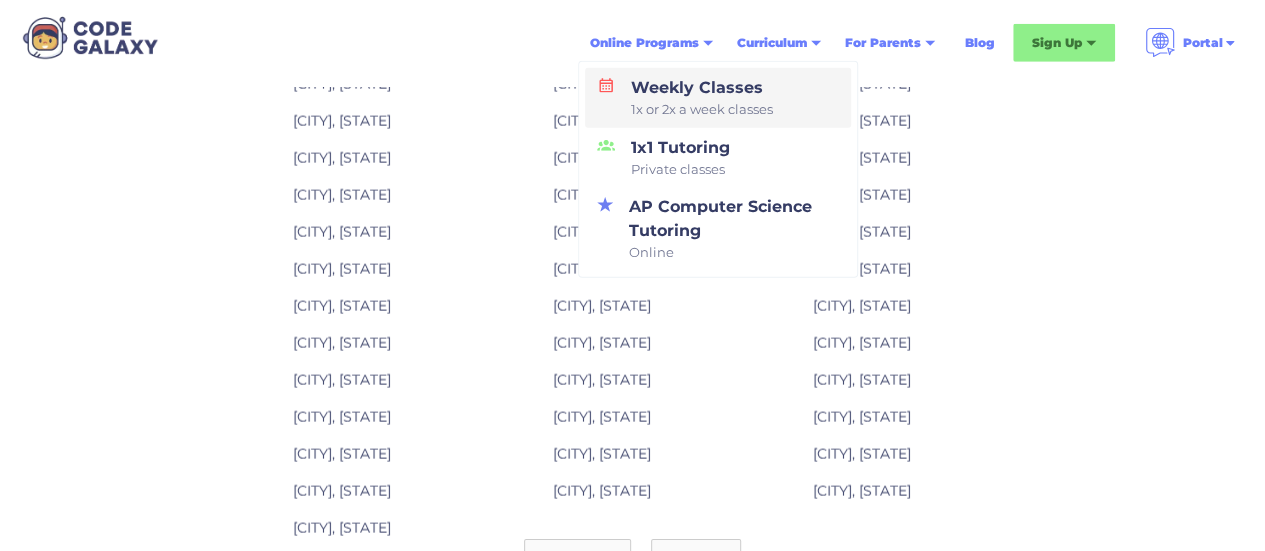 click on "1x or 2x a week classes" at bounding box center [702, 110] 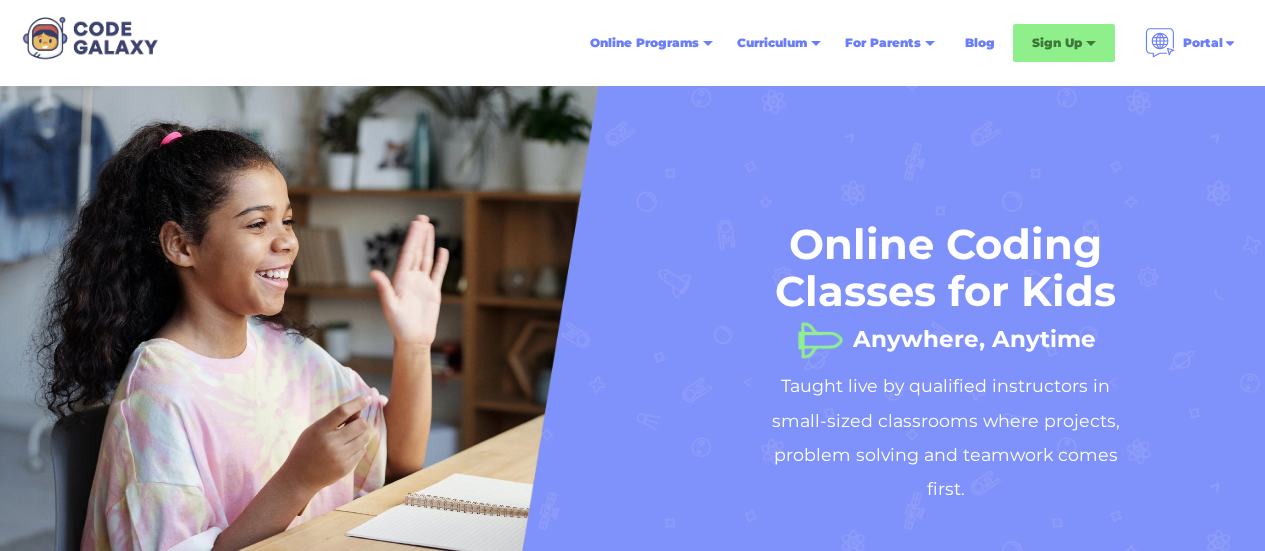 scroll, scrollTop: 0, scrollLeft: 0, axis: both 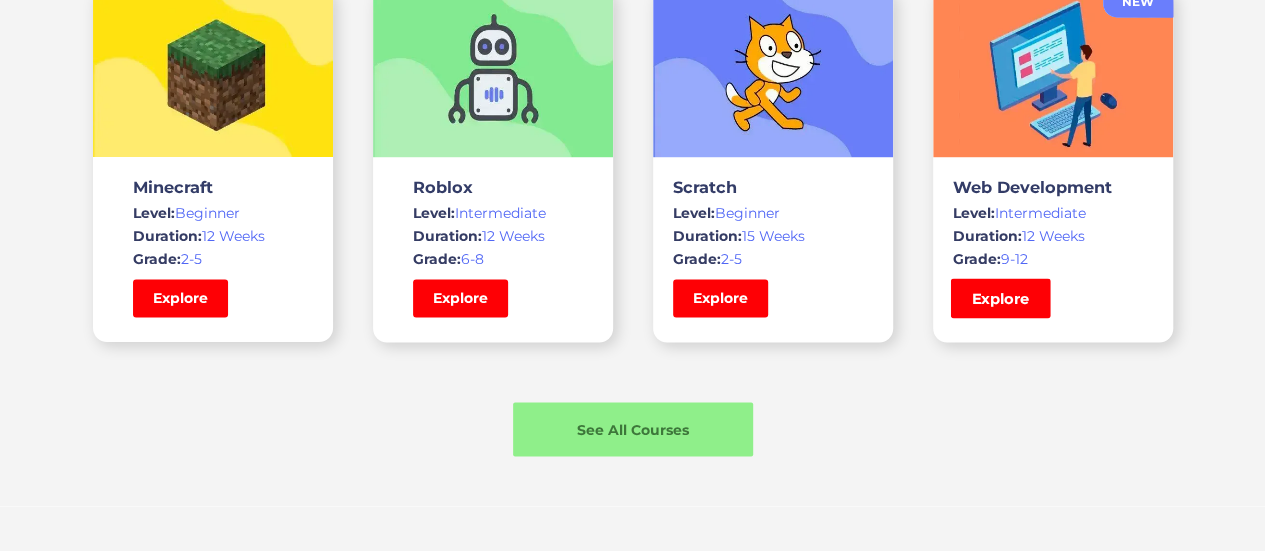 click on "Explore" at bounding box center (1000, 298) 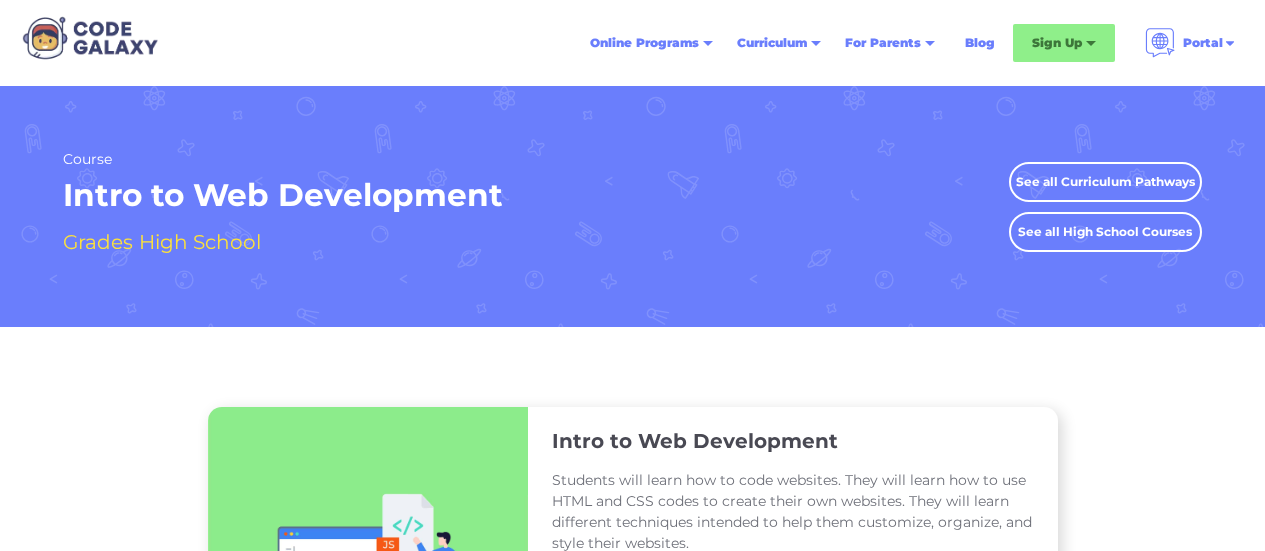 scroll, scrollTop: 0, scrollLeft: 0, axis: both 